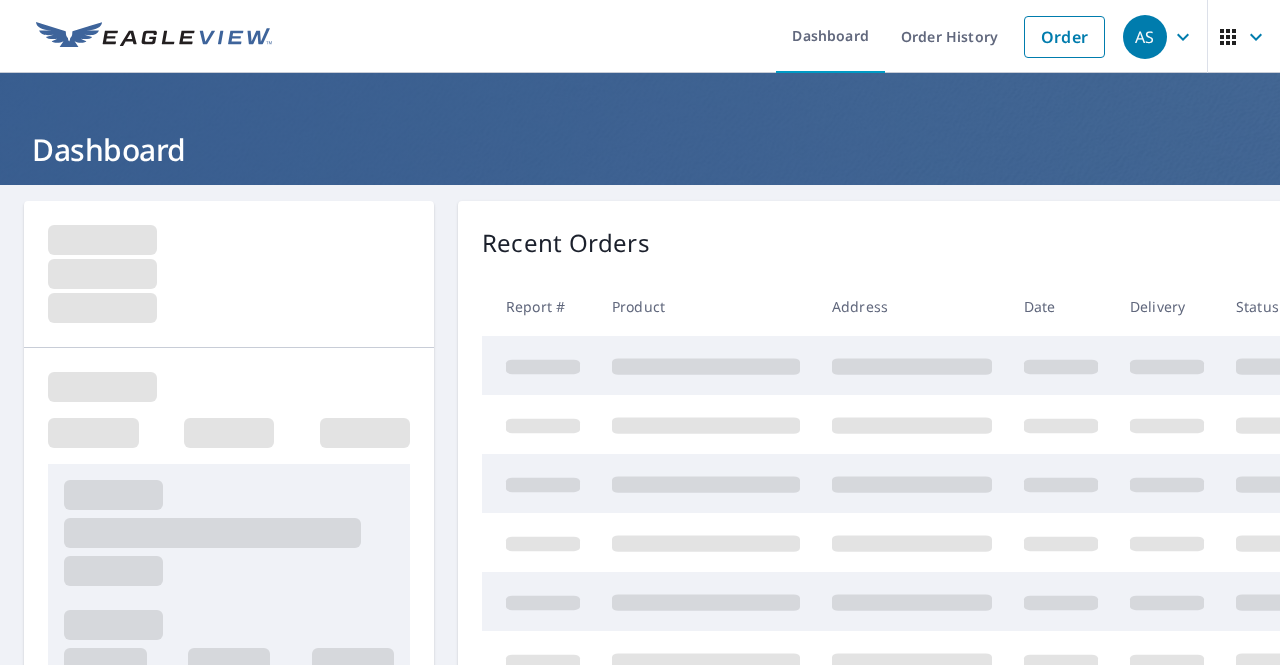 scroll, scrollTop: 0, scrollLeft: 0, axis: both 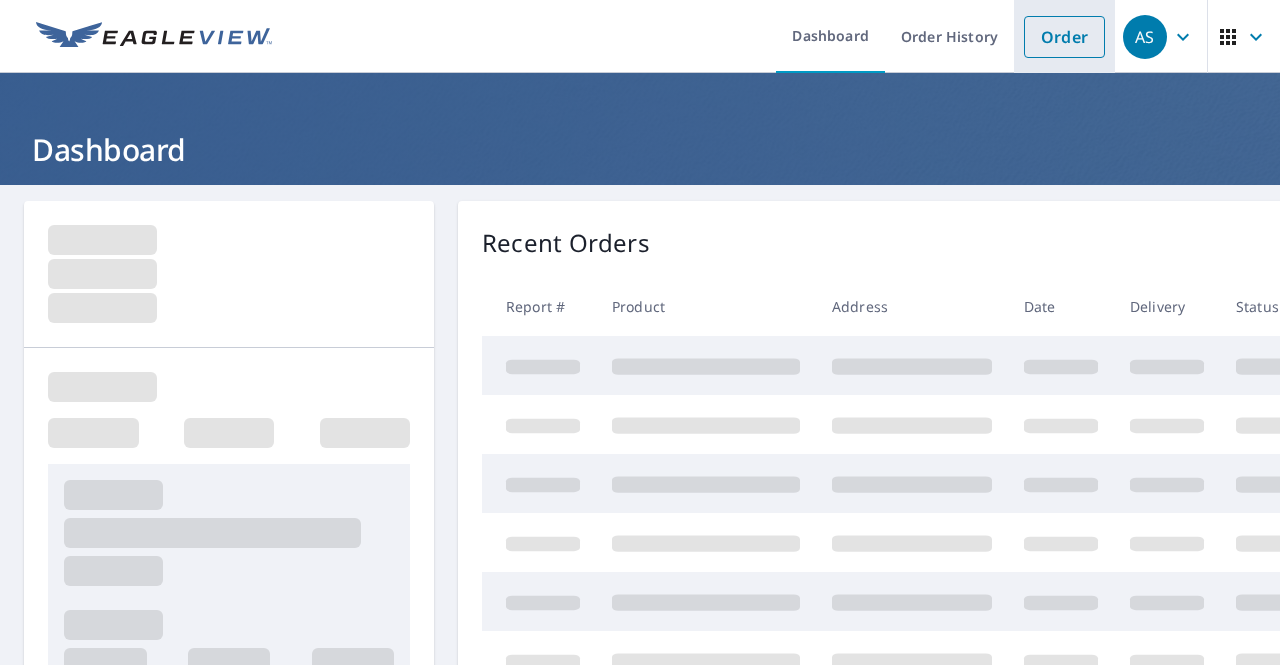 click on "Order" at bounding box center (1064, 37) 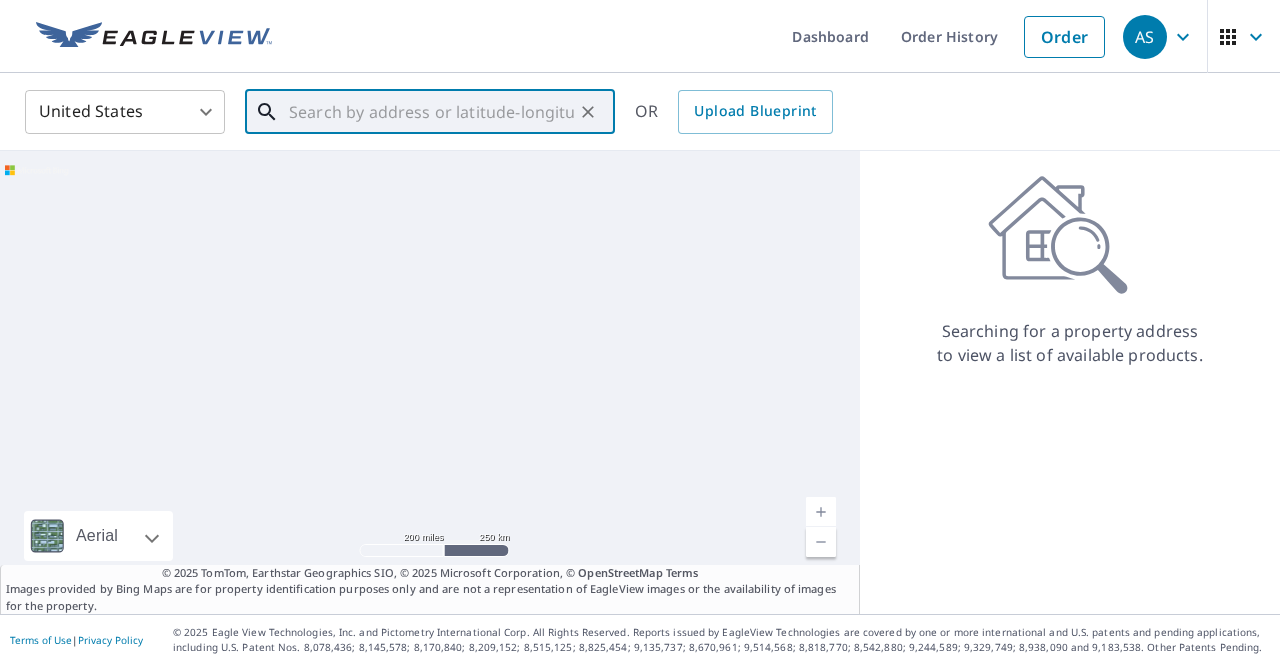 click at bounding box center (431, 112) 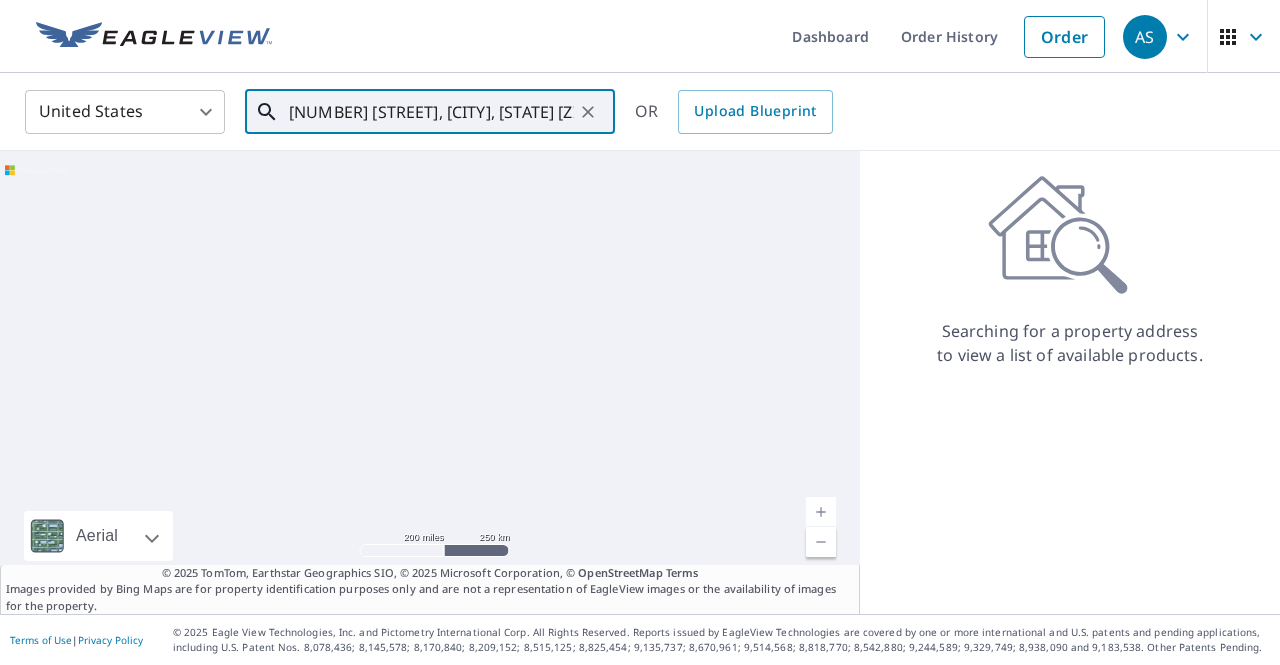 scroll, scrollTop: 0, scrollLeft: 37, axis: horizontal 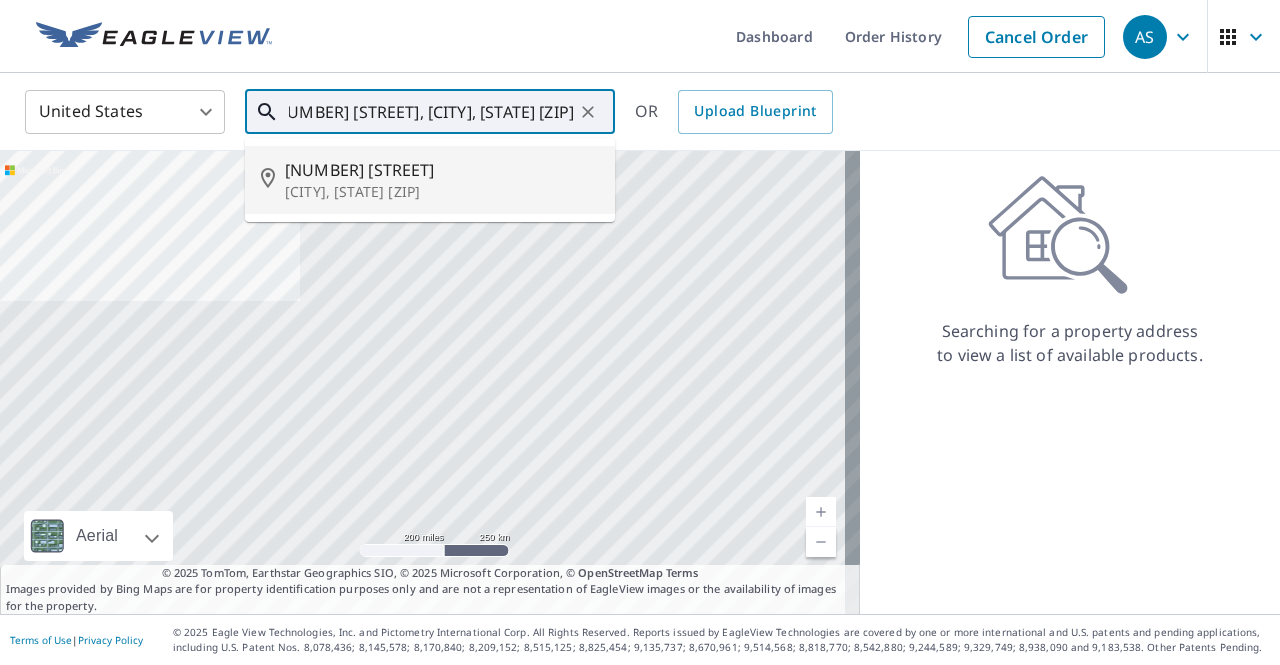 click on "964 Taylors Farm Ct Canton, GA 30115" at bounding box center (430, 180) 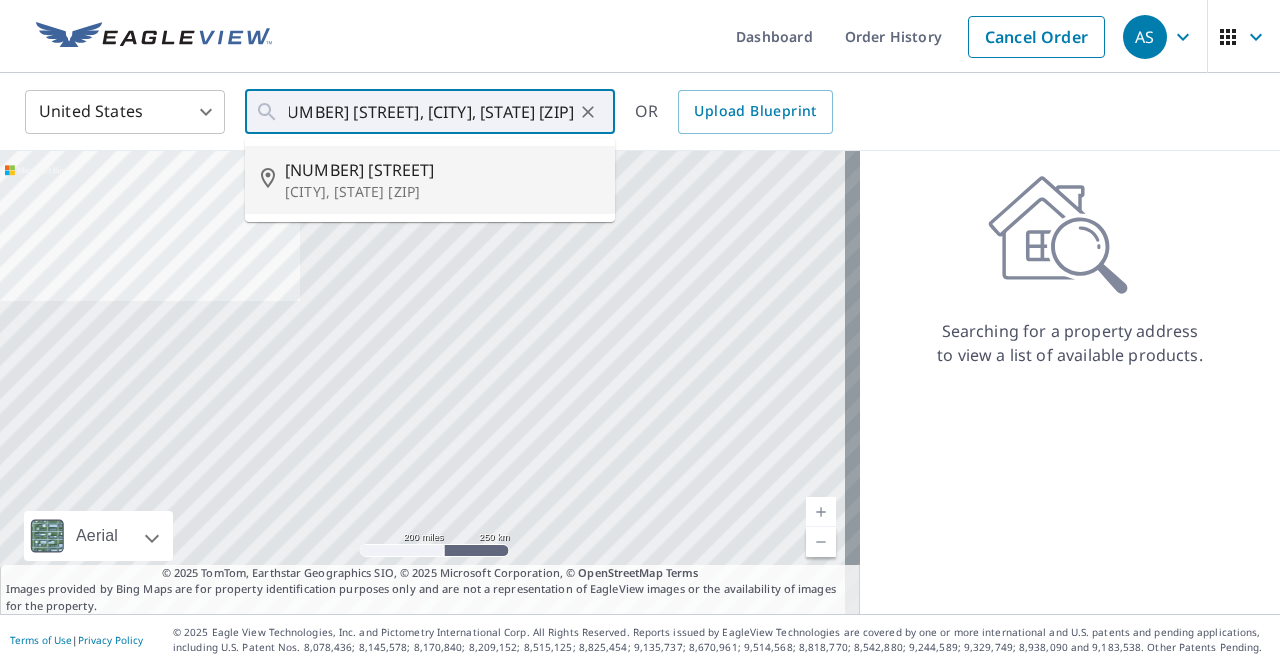type on "964 Taylors Farm Ct Canton, GA 30115" 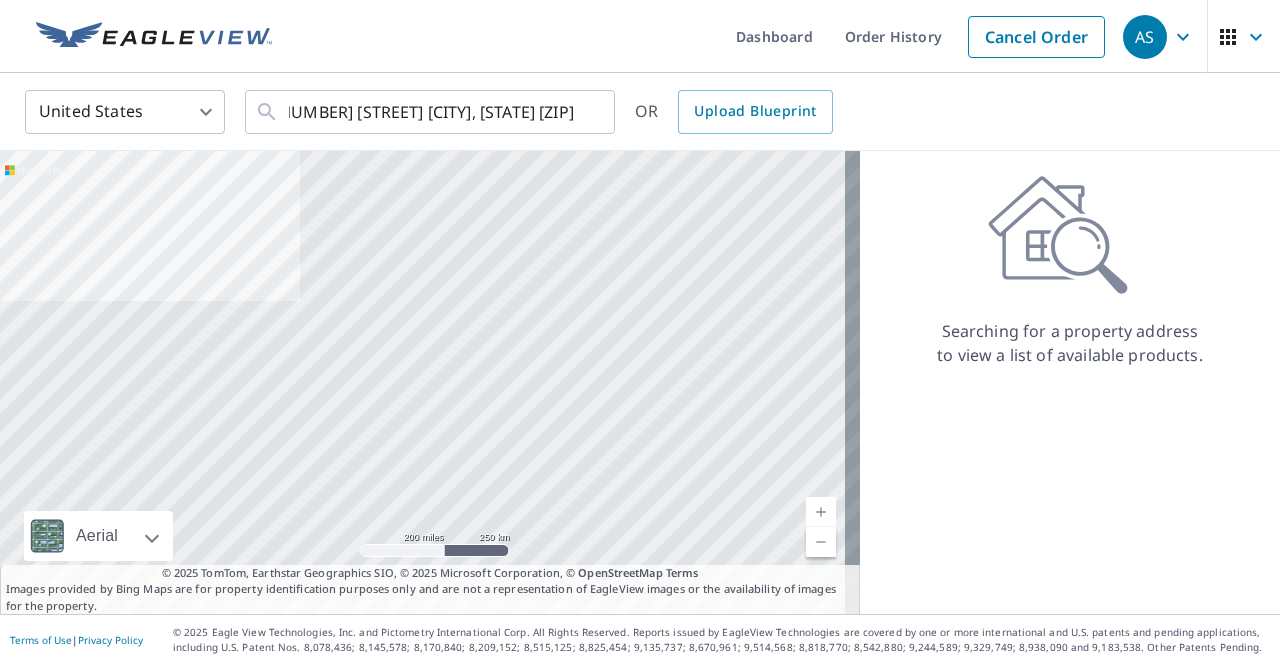 scroll, scrollTop: 0, scrollLeft: 0, axis: both 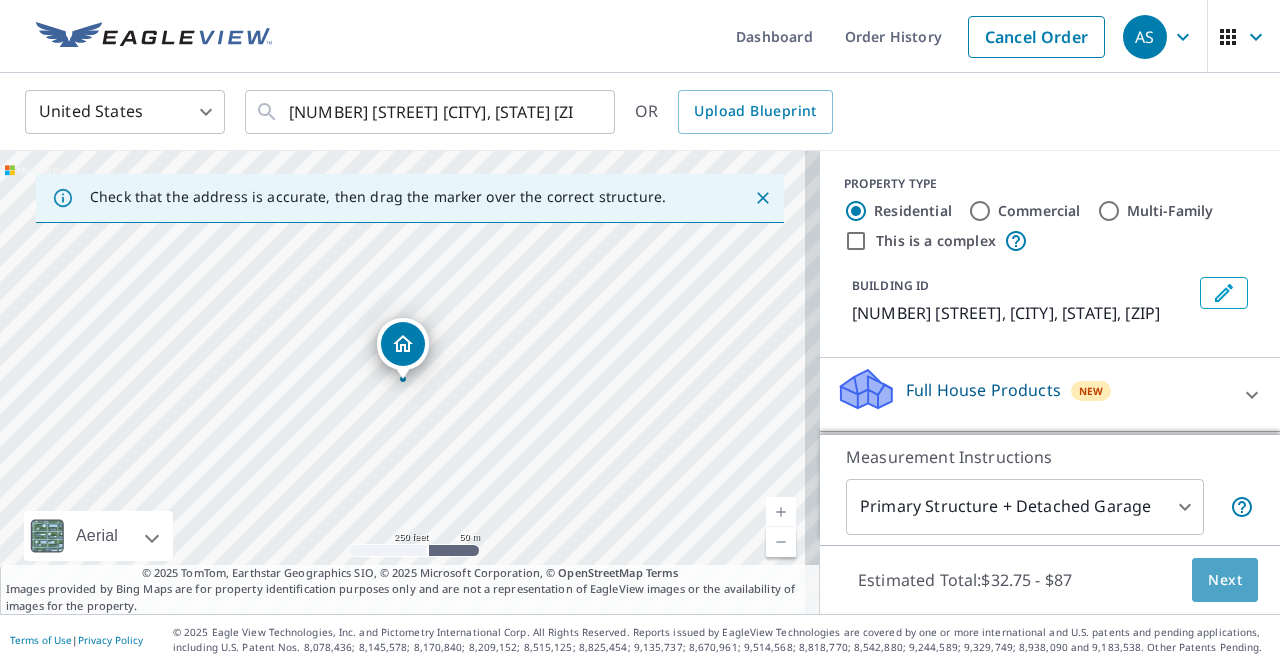 click on "Next" at bounding box center (1225, 580) 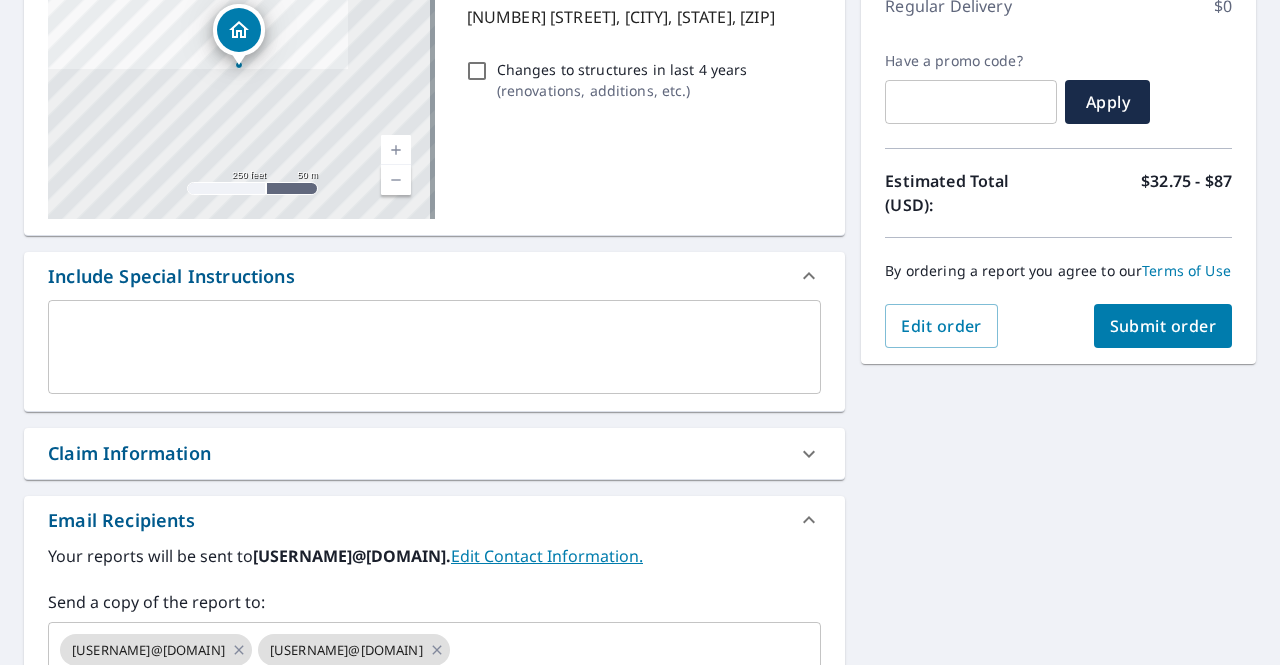 scroll, scrollTop: 300, scrollLeft: 0, axis: vertical 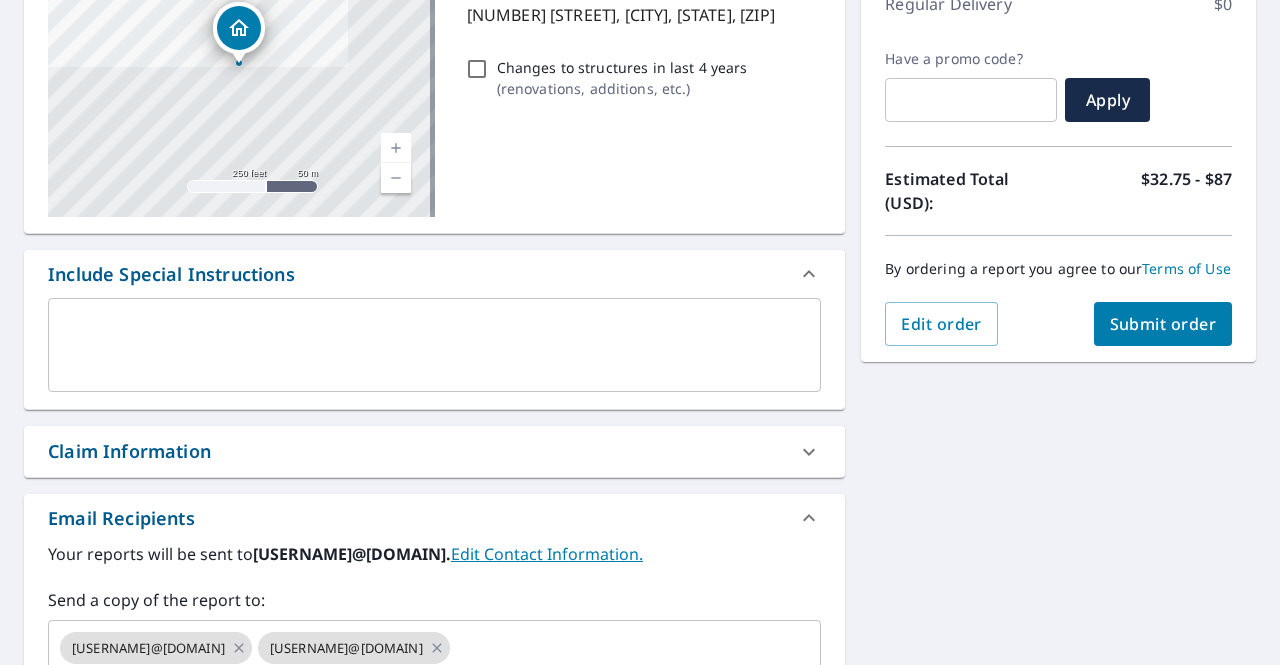click on "Submit order" at bounding box center [1163, 324] 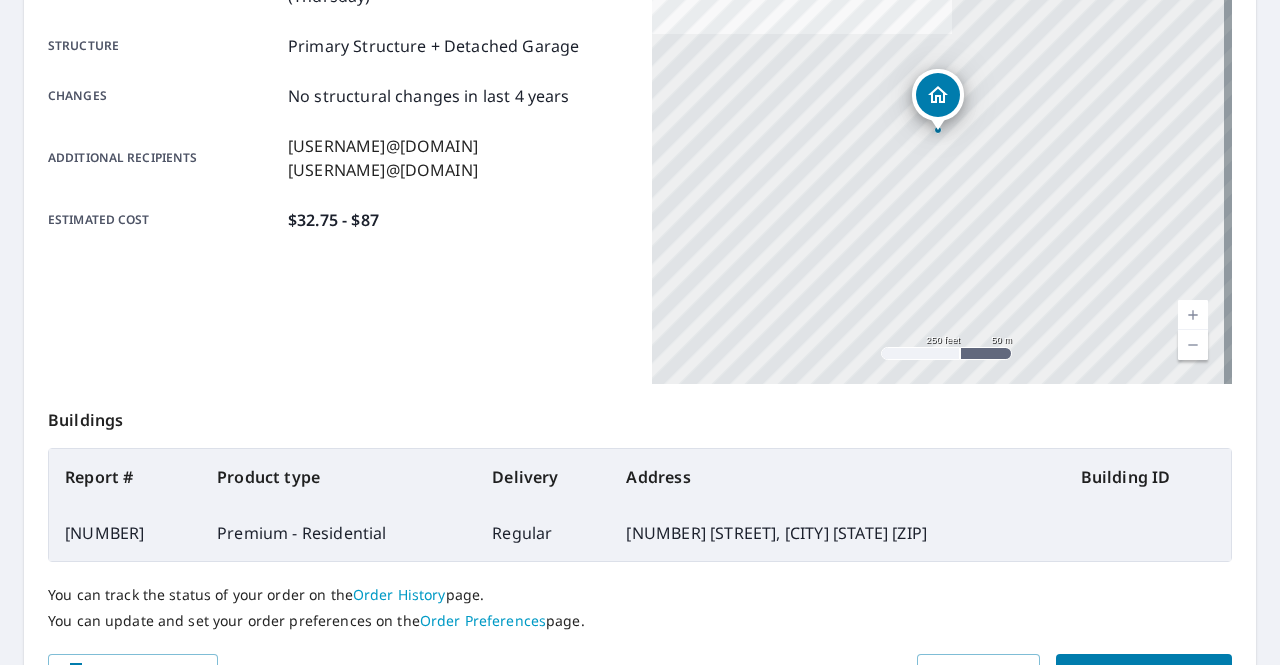 scroll, scrollTop: 510, scrollLeft: 0, axis: vertical 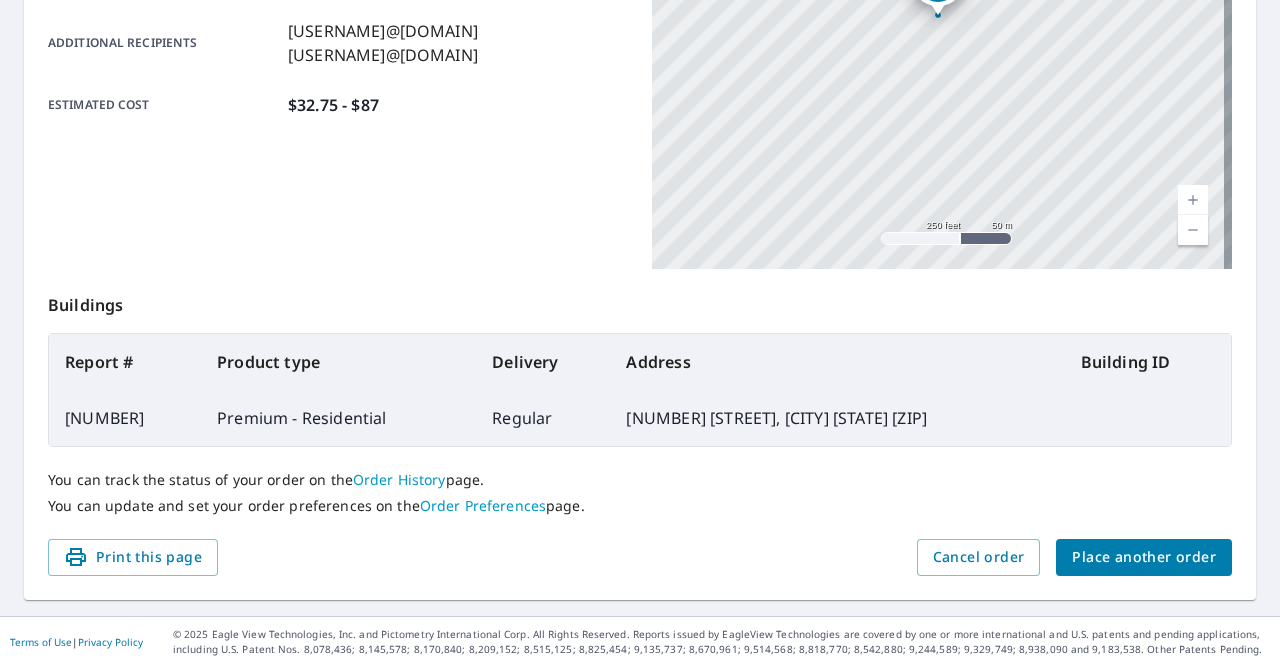 click on "Place another order" at bounding box center (1144, 557) 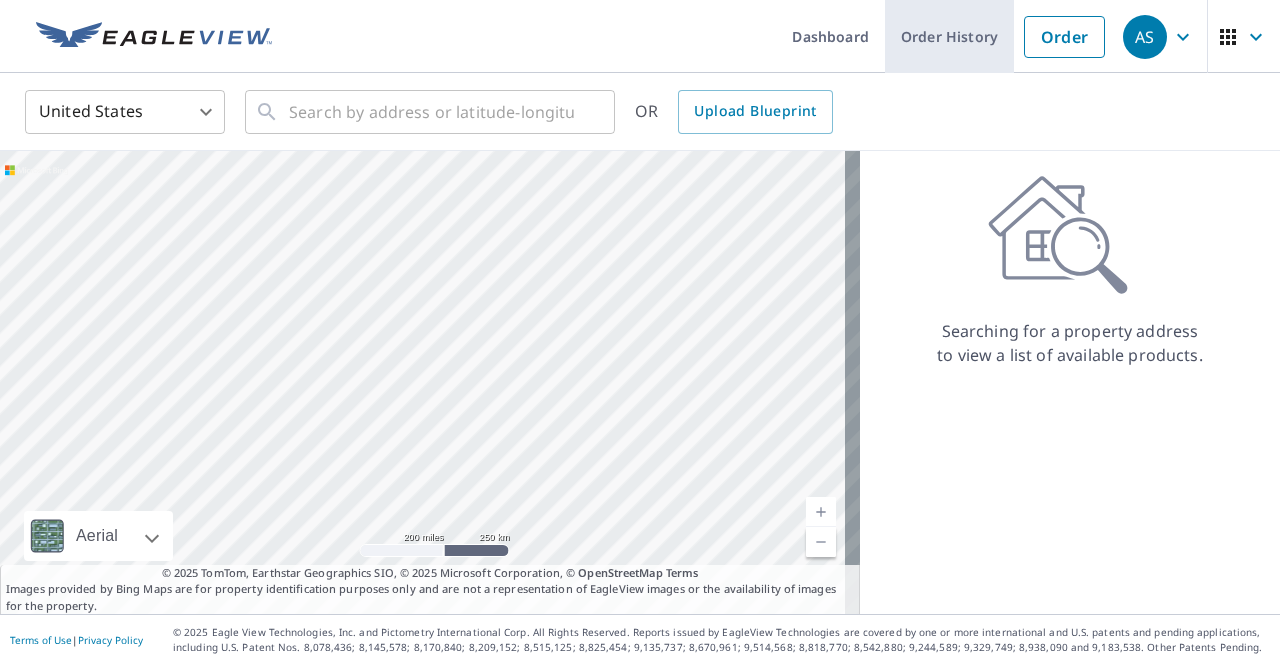 click on "Order History" at bounding box center (949, 36) 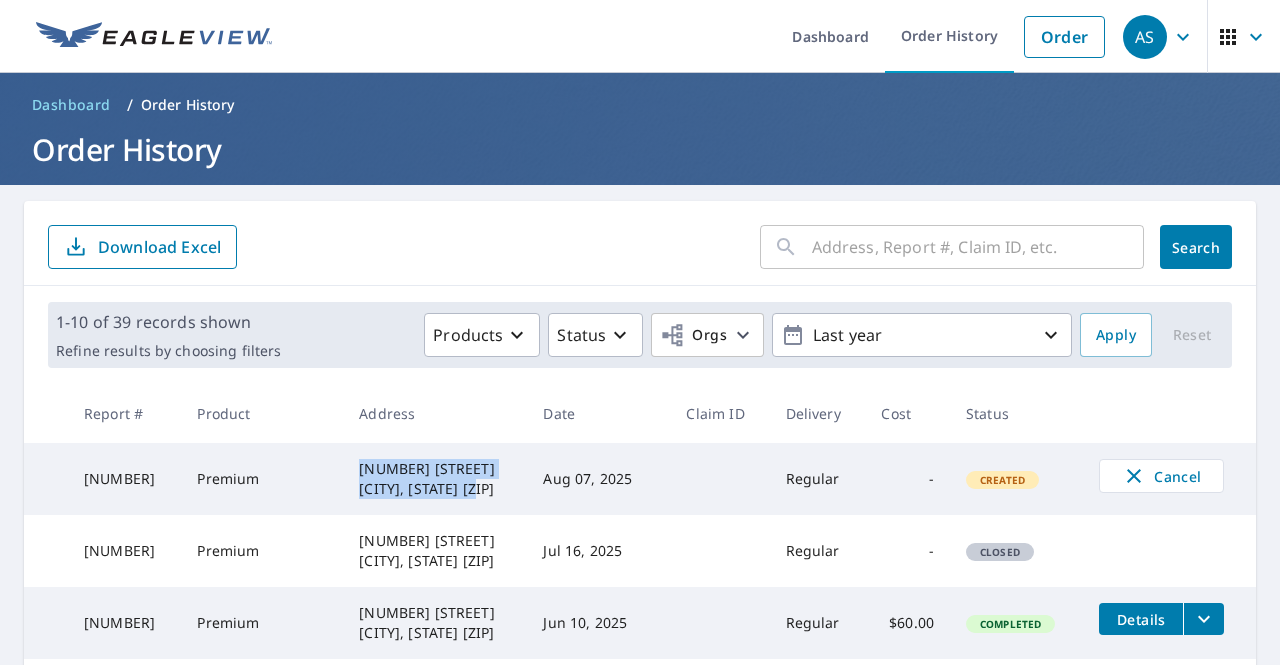 drag, startPoint x: 338, startPoint y: 472, endPoint x: 468, endPoint y: 496, distance: 132.19682 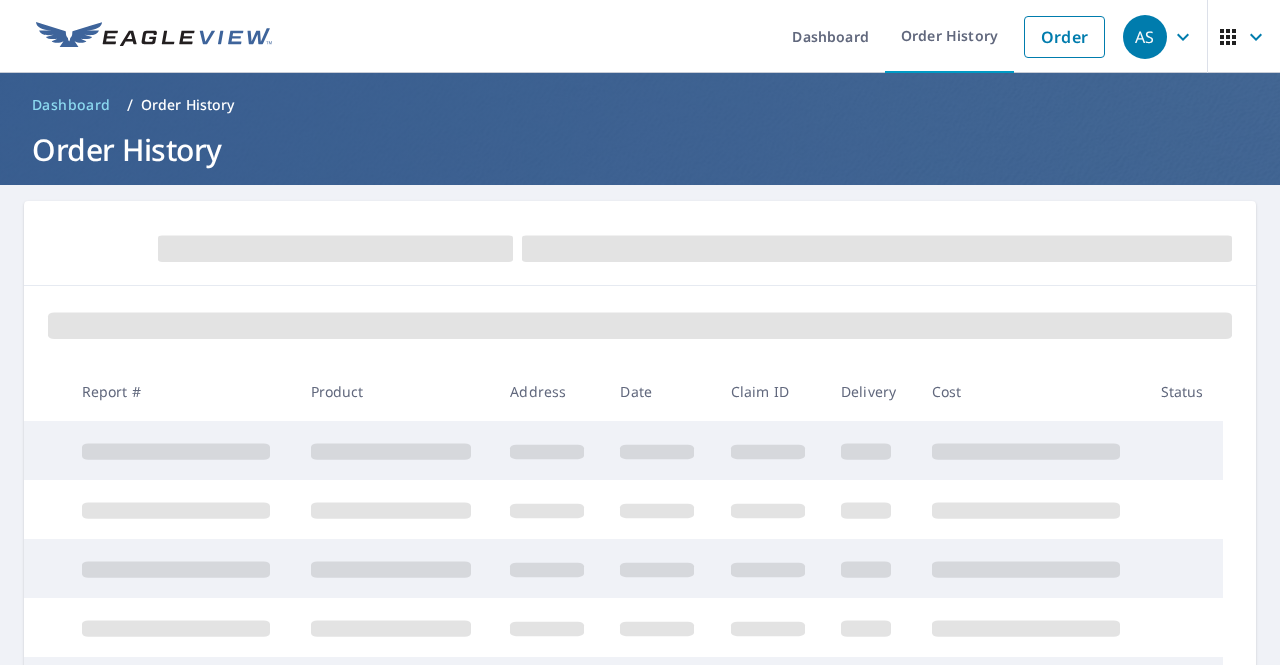 scroll, scrollTop: 0, scrollLeft: 0, axis: both 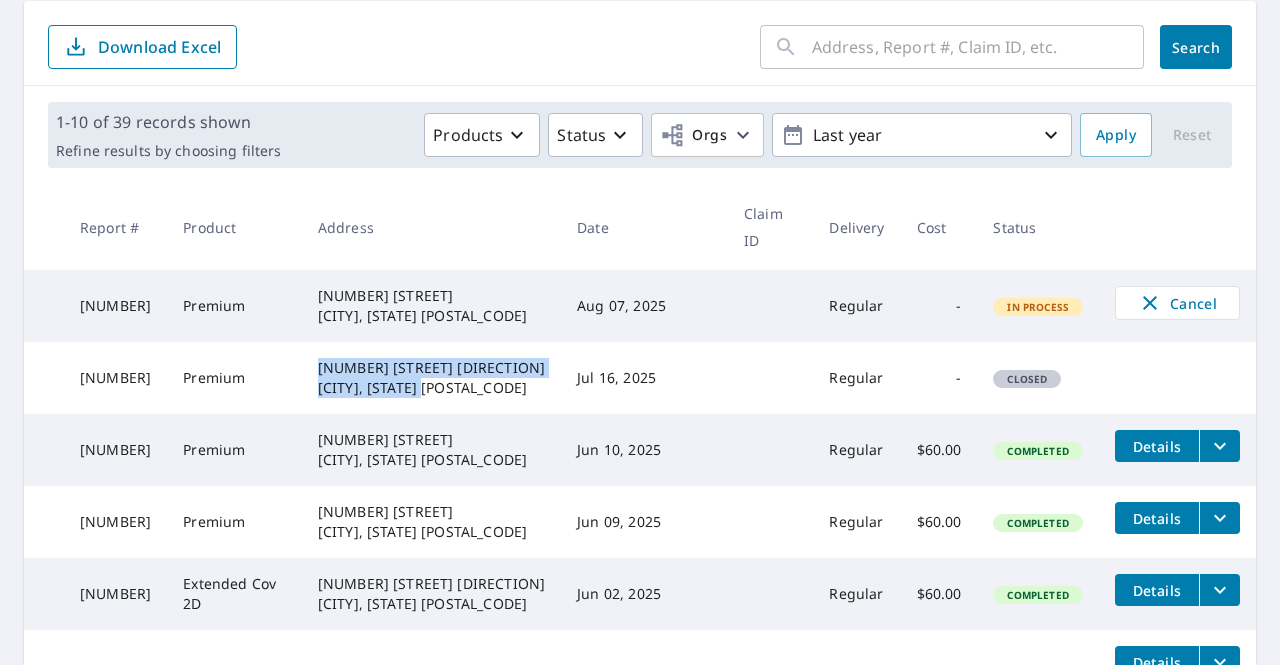 drag, startPoint x: 480, startPoint y: 354, endPoint x: 299, endPoint y: 349, distance: 181.06905 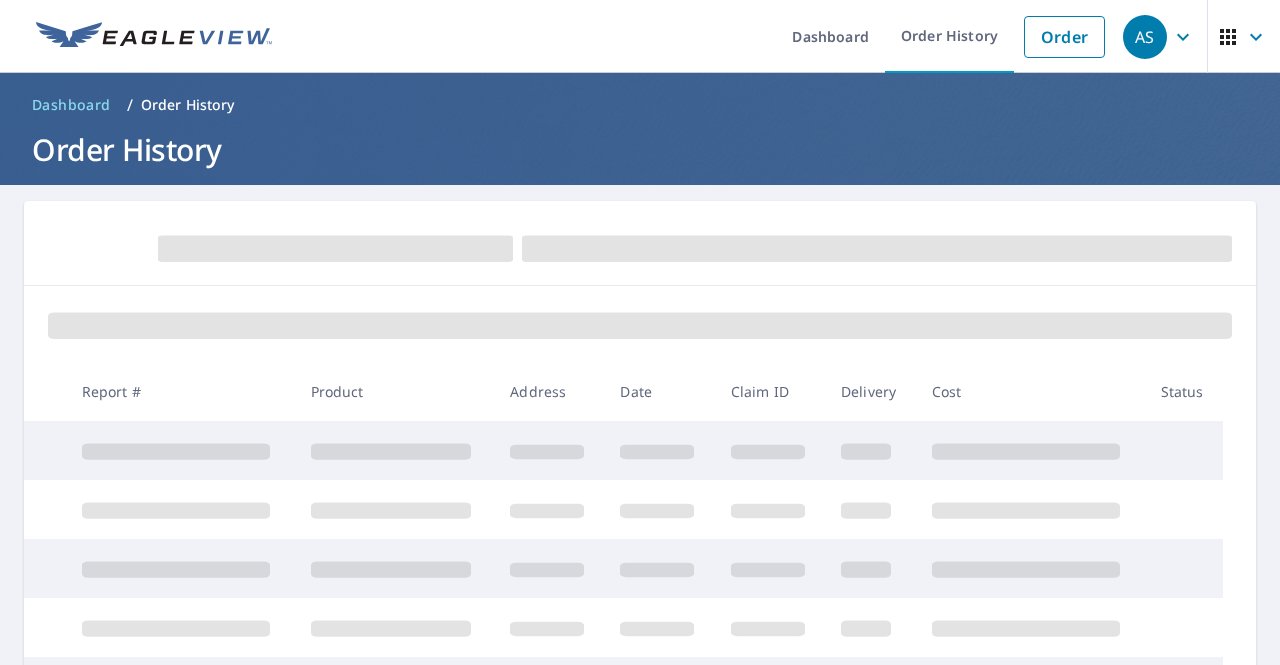 scroll, scrollTop: 0, scrollLeft: 0, axis: both 